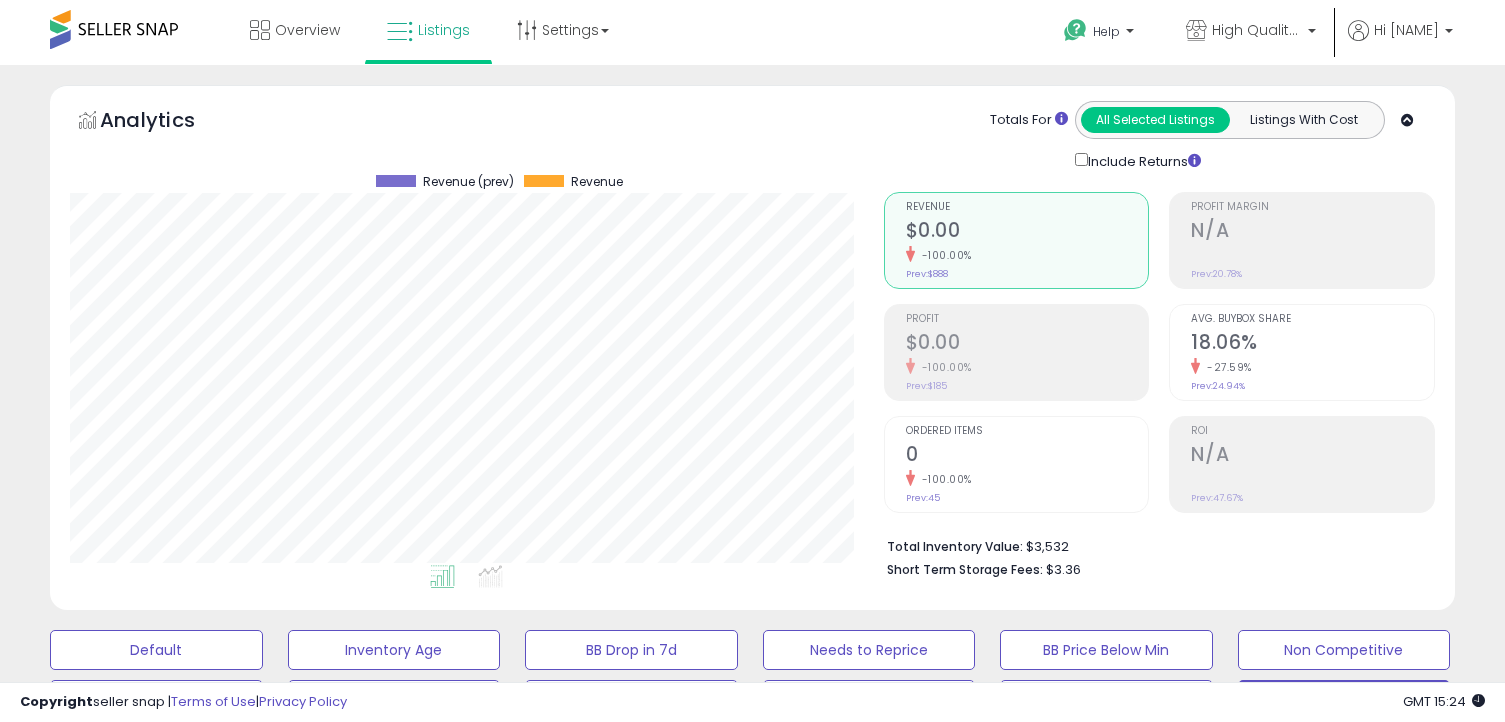 scroll, scrollTop: 0, scrollLeft: 0, axis: both 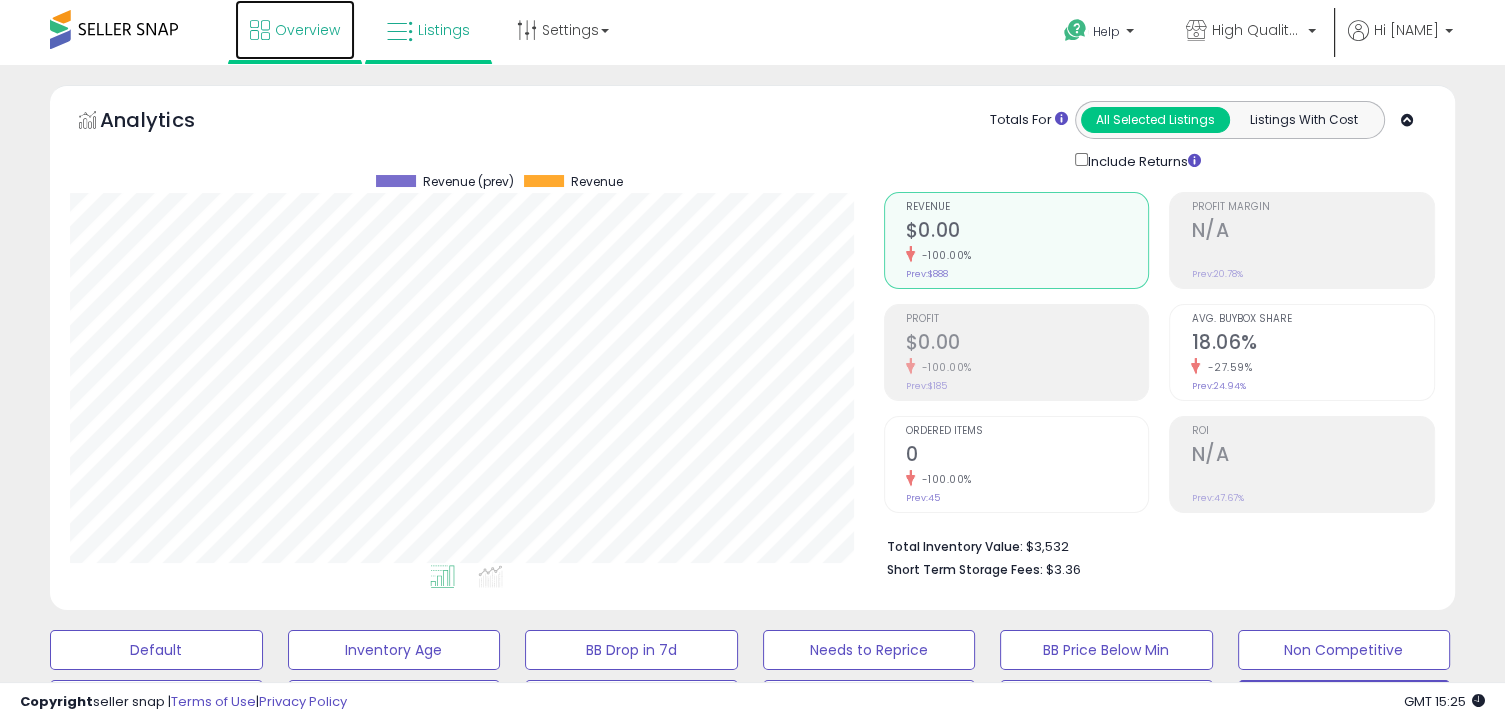 click on "Overview" at bounding box center (307, 30) 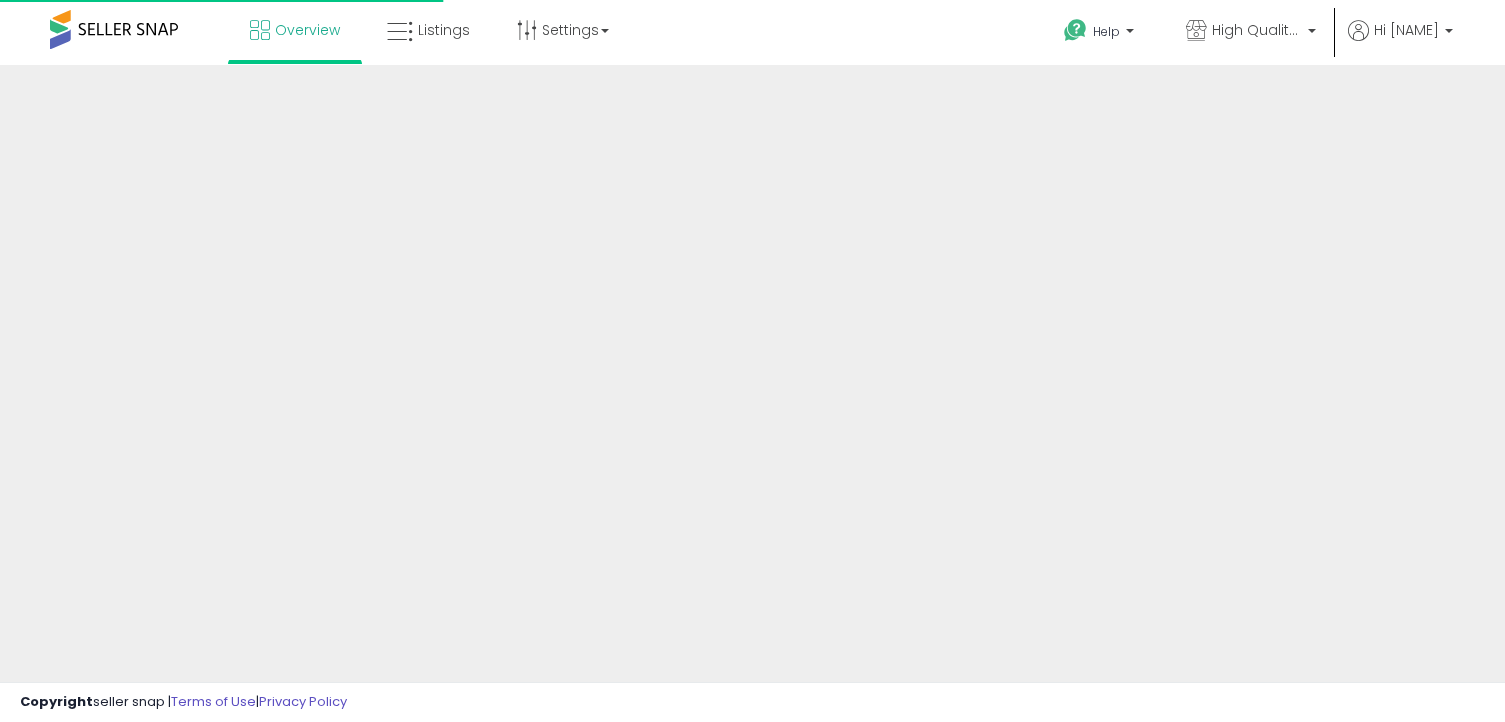 scroll, scrollTop: 0, scrollLeft: 0, axis: both 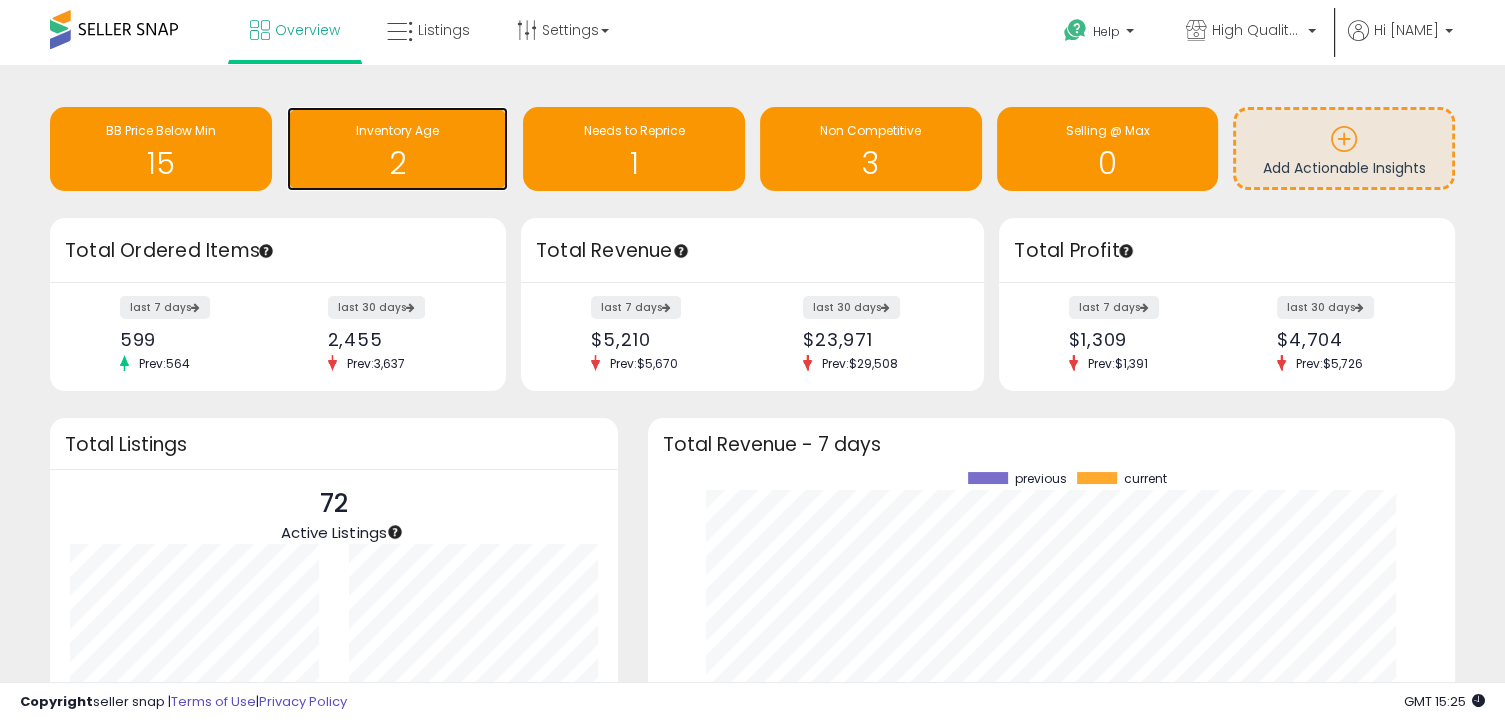 click on "2" at bounding box center (398, 163) 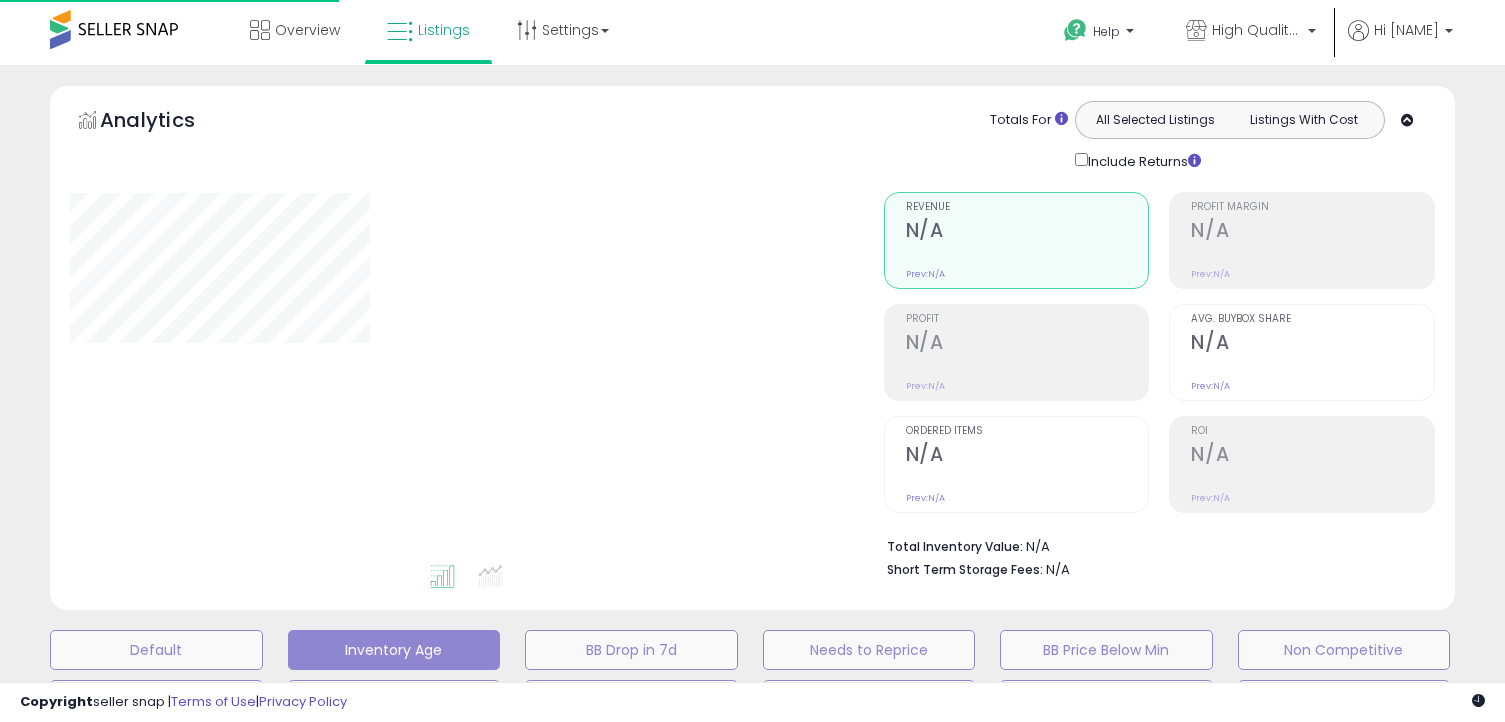 scroll, scrollTop: 0, scrollLeft: 0, axis: both 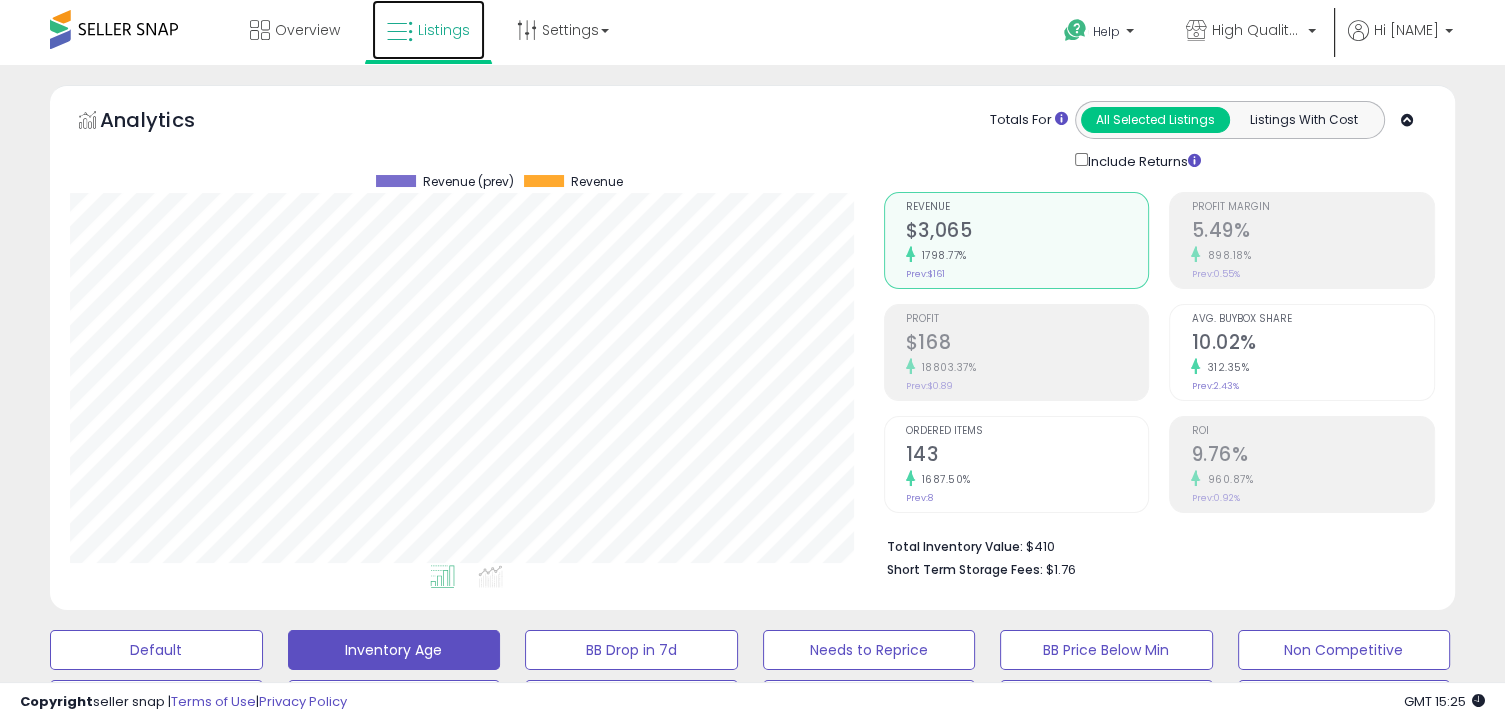 click on "Listings" at bounding box center [428, 30] 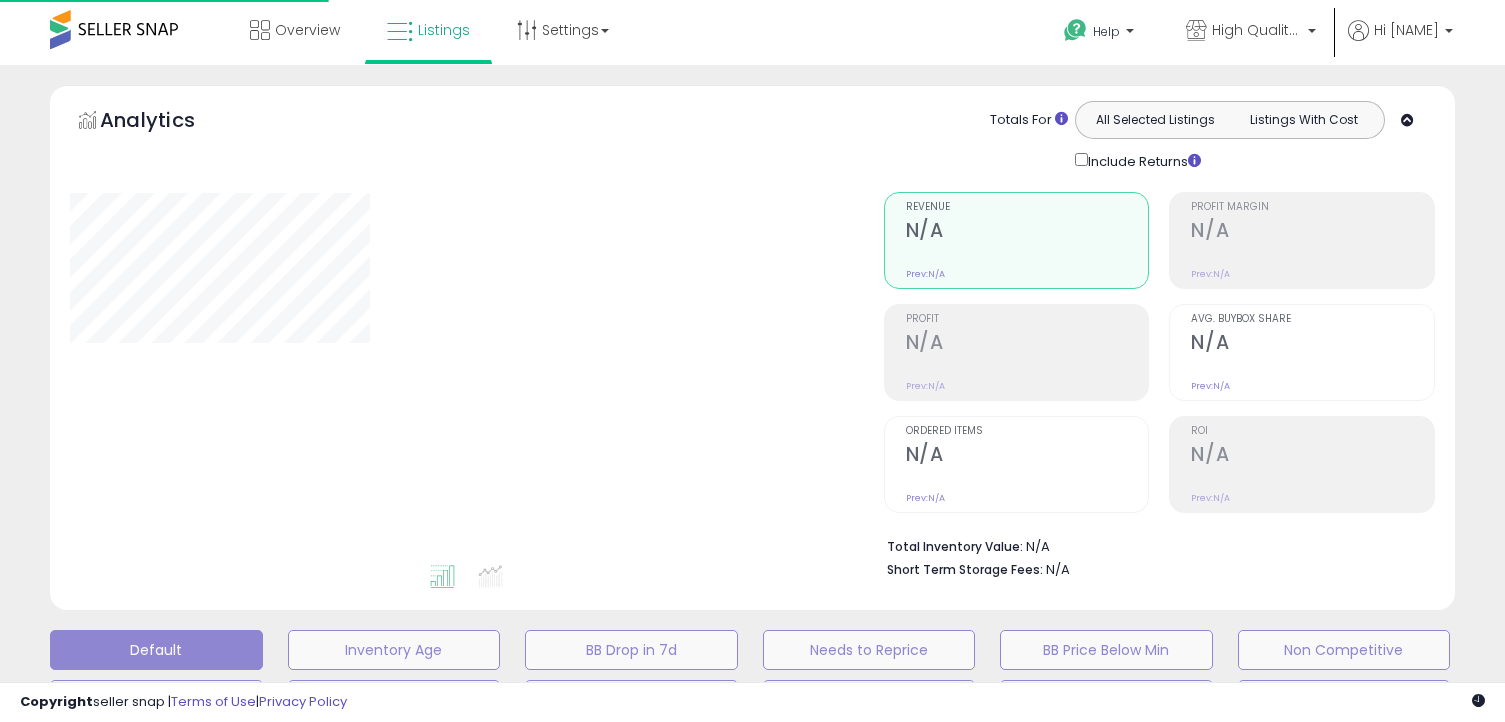 scroll, scrollTop: 0, scrollLeft: 0, axis: both 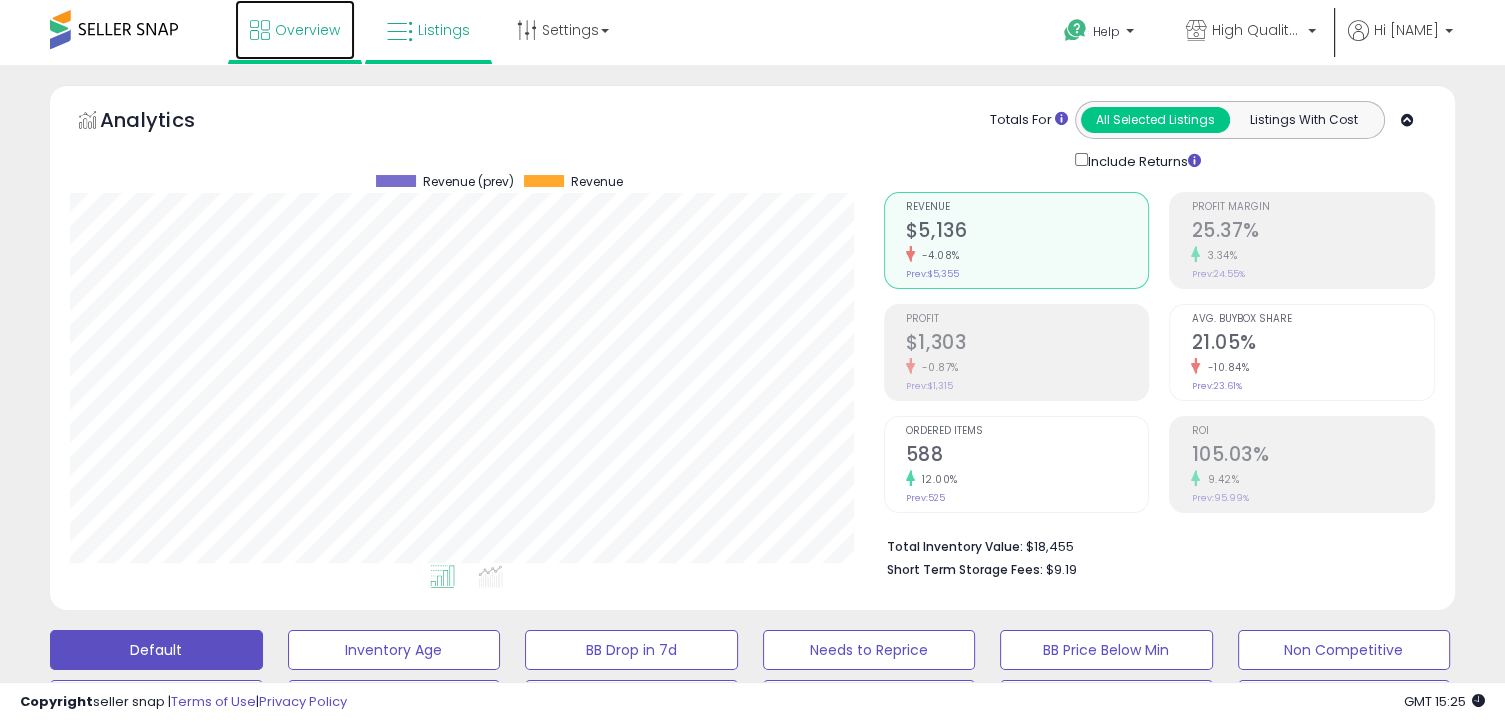 click on "Overview" at bounding box center [307, 30] 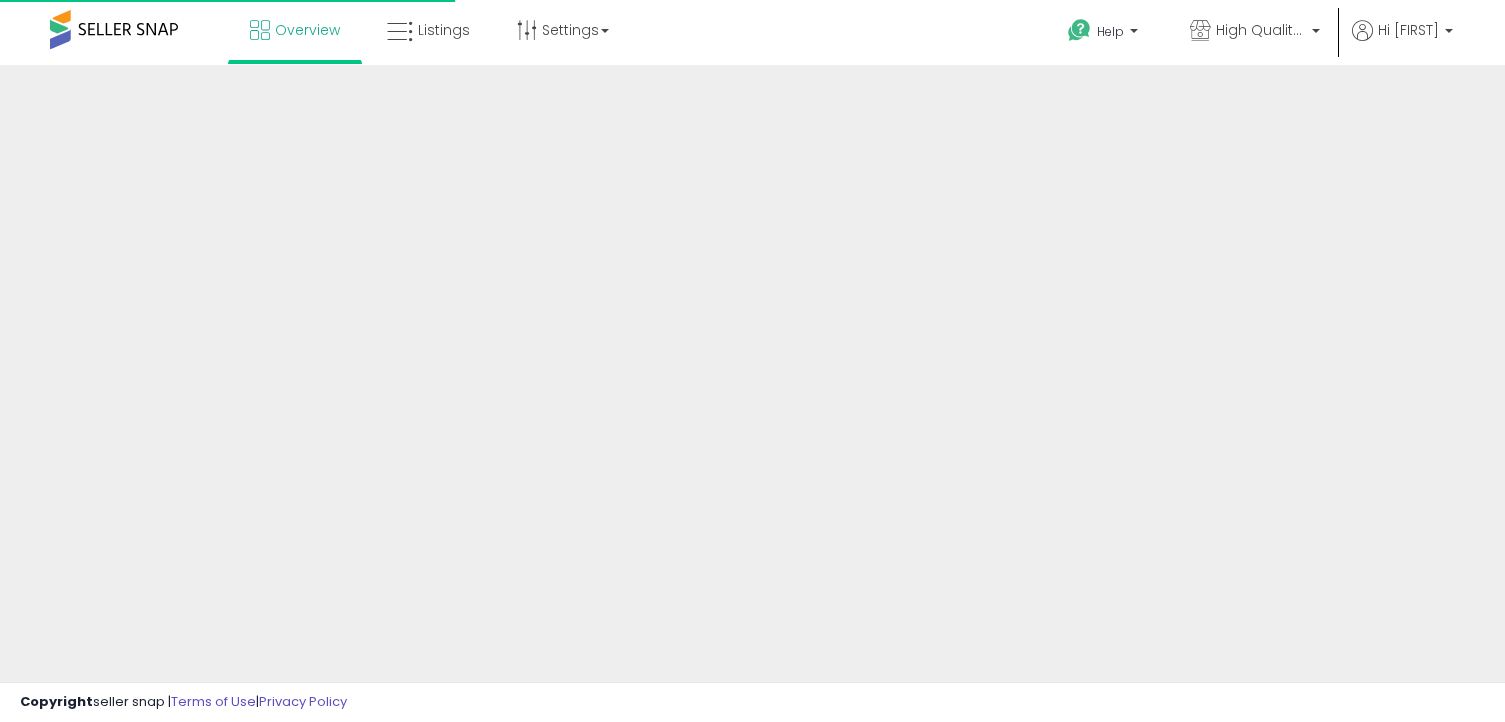 scroll, scrollTop: 0, scrollLeft: 0, axis: both 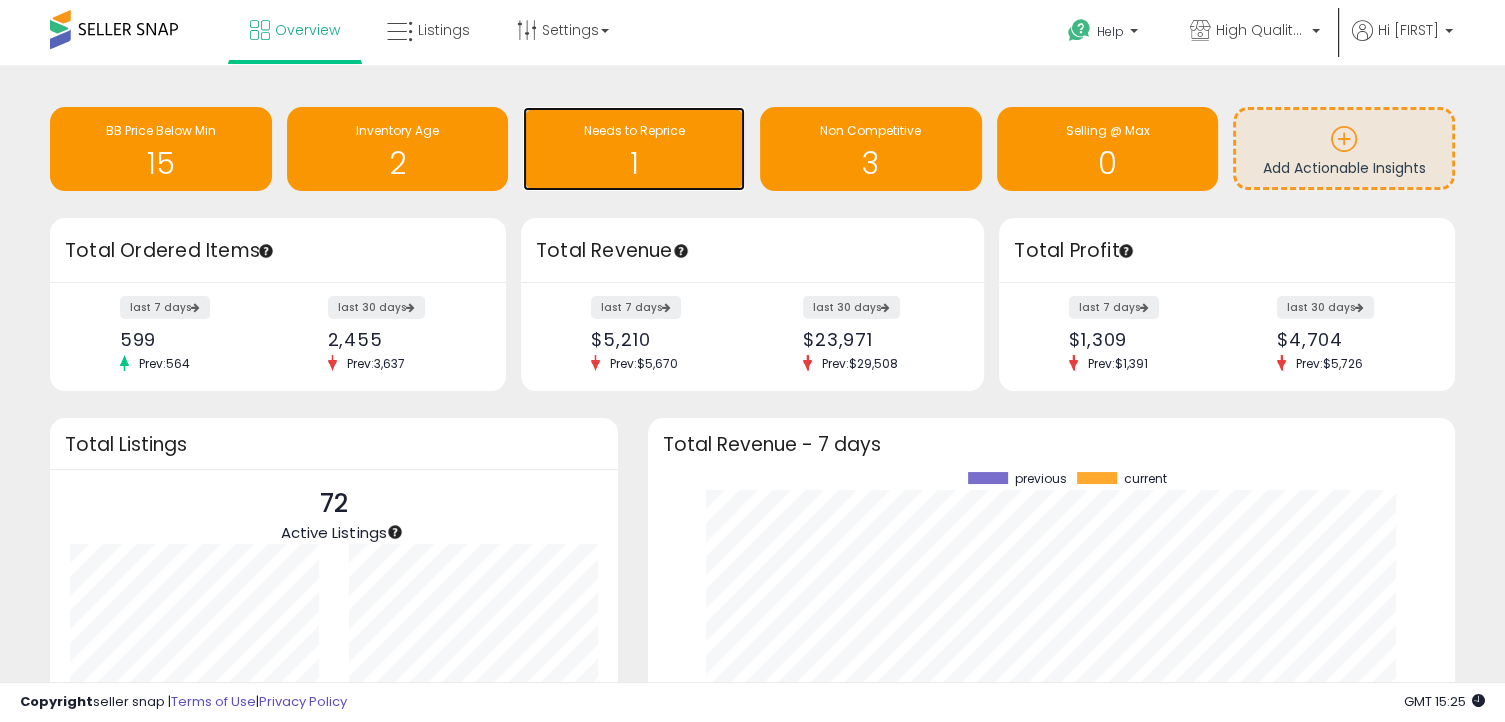 click on "1" at bounding box center (634, 163) 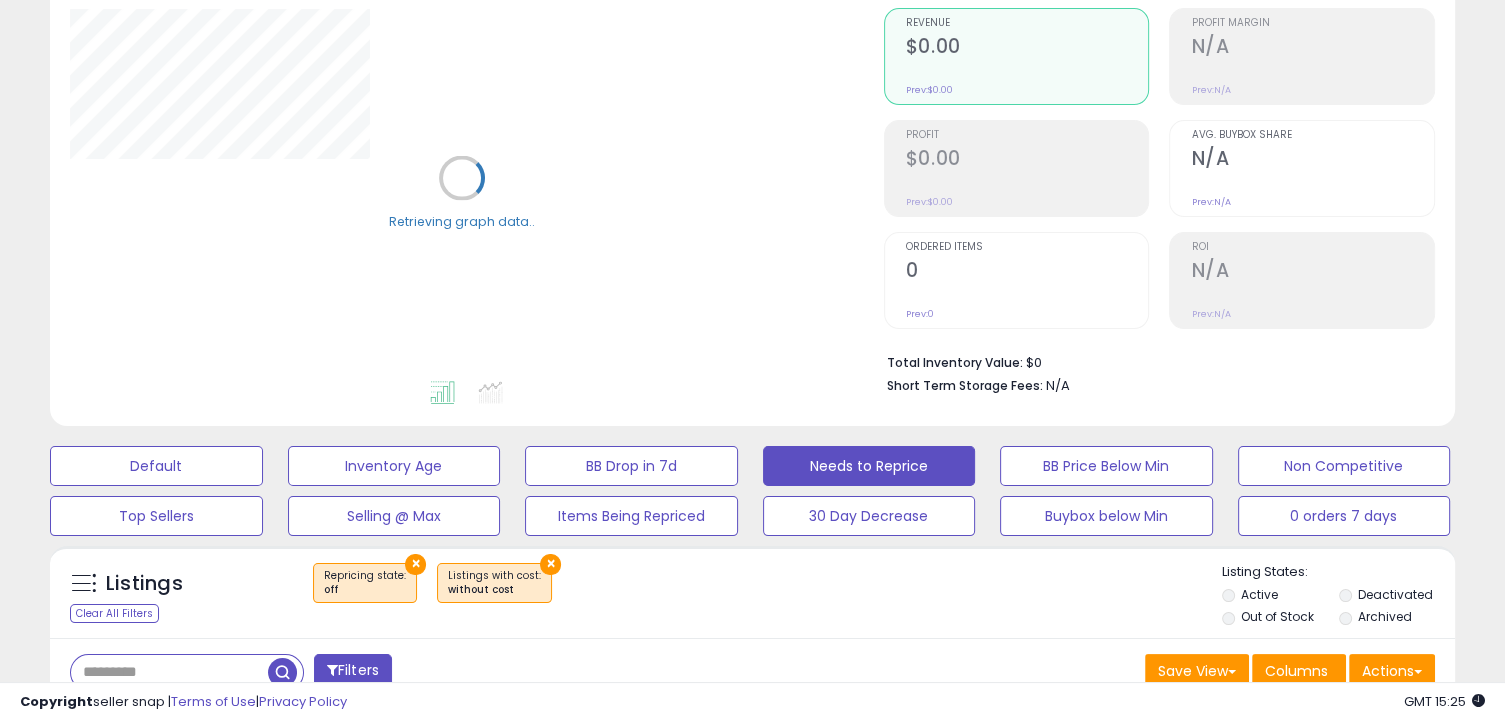 scroll, scrollTop: 212, scrollLeft: 0, axis: vertical 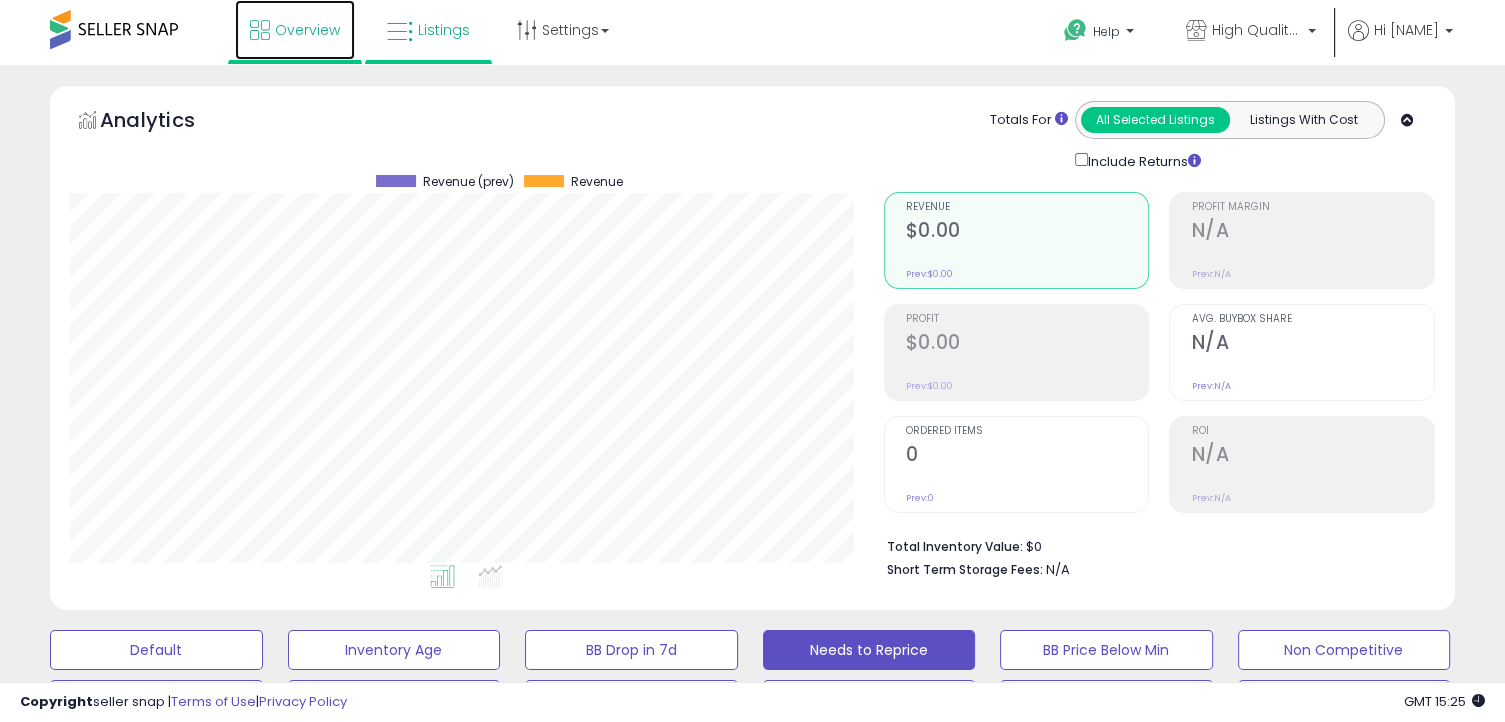 click on "Overview" at bounding box center [307, 30] 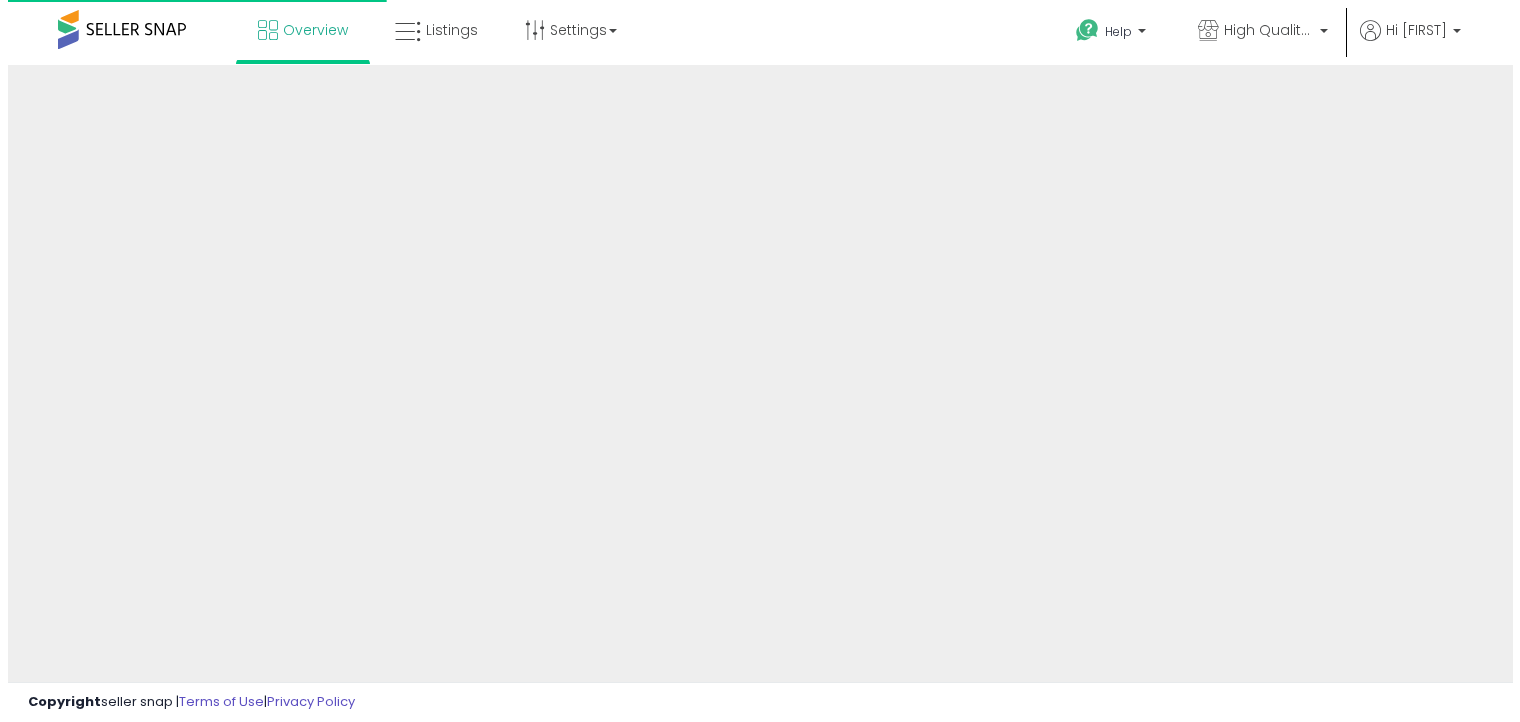 scroll, scrollTop: 0, scrollLeft: 0, axis: both 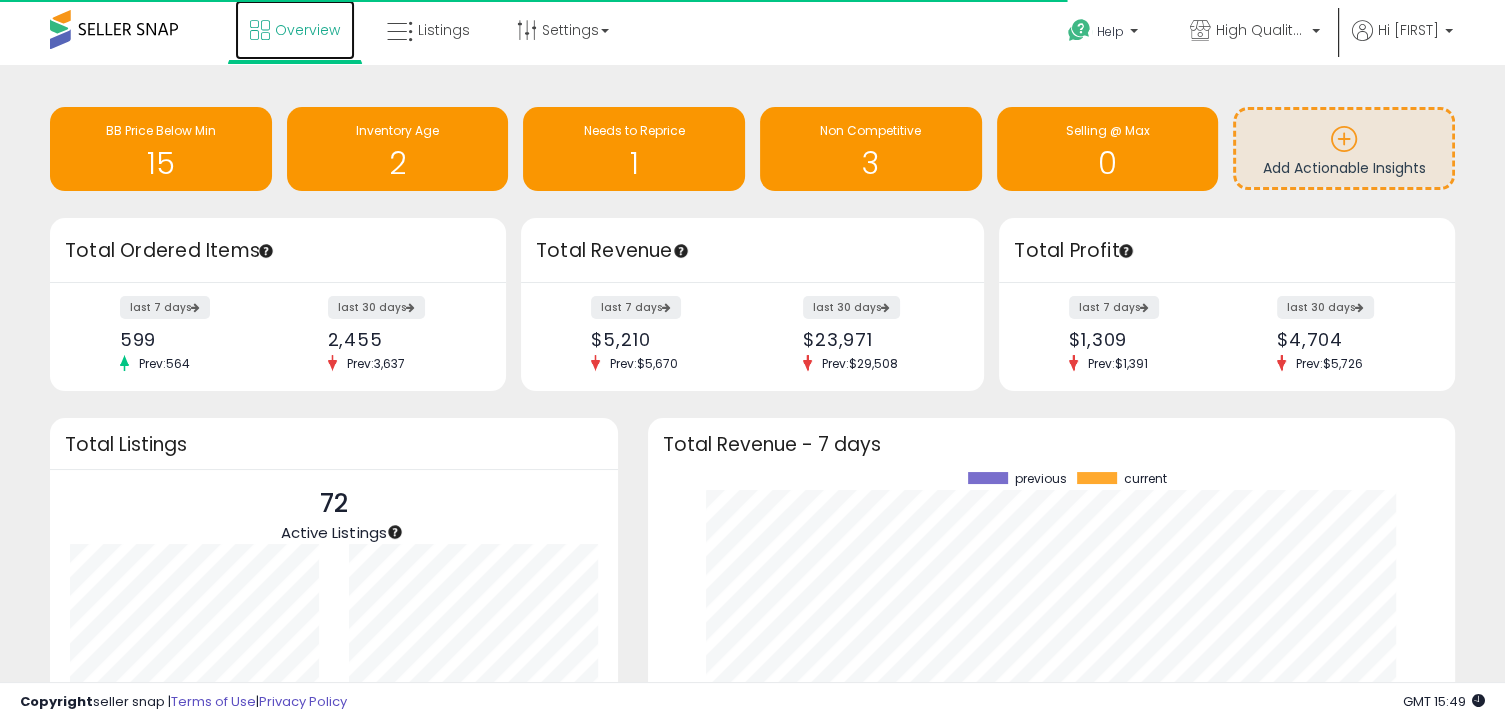 click on "Overview" at bounding box center [295, 30] 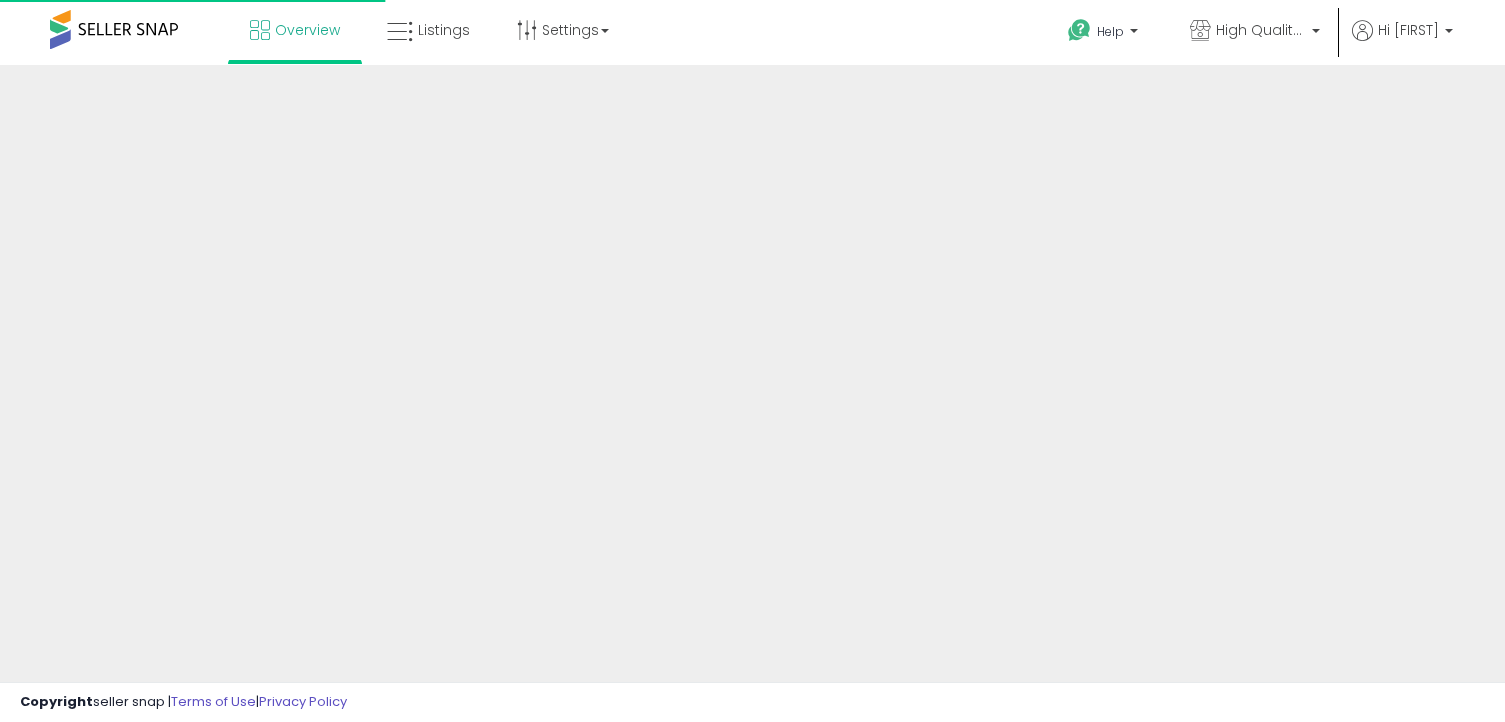 scroll, scrollTop: 0, scrollLeft: 0, axis: both 